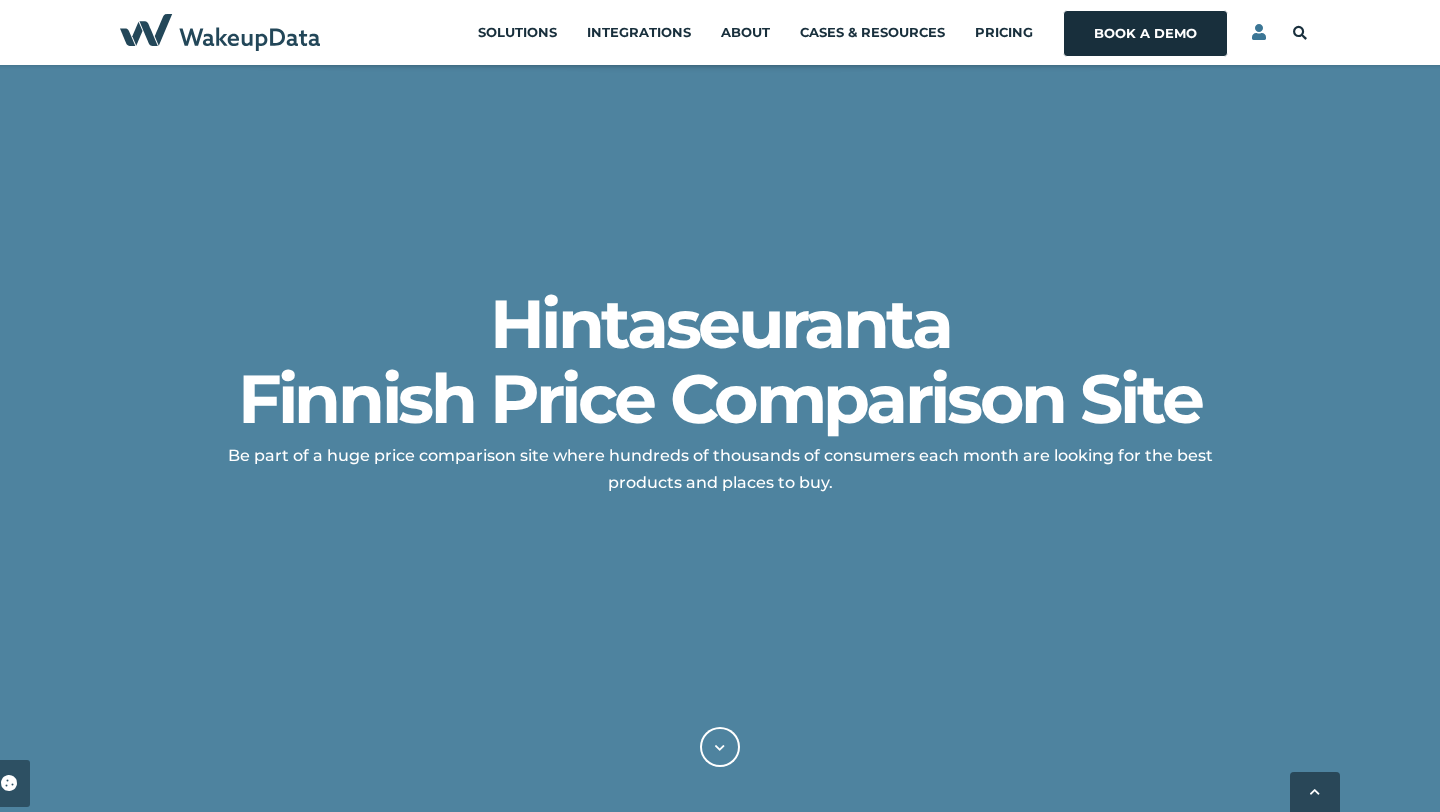 select on "IN" 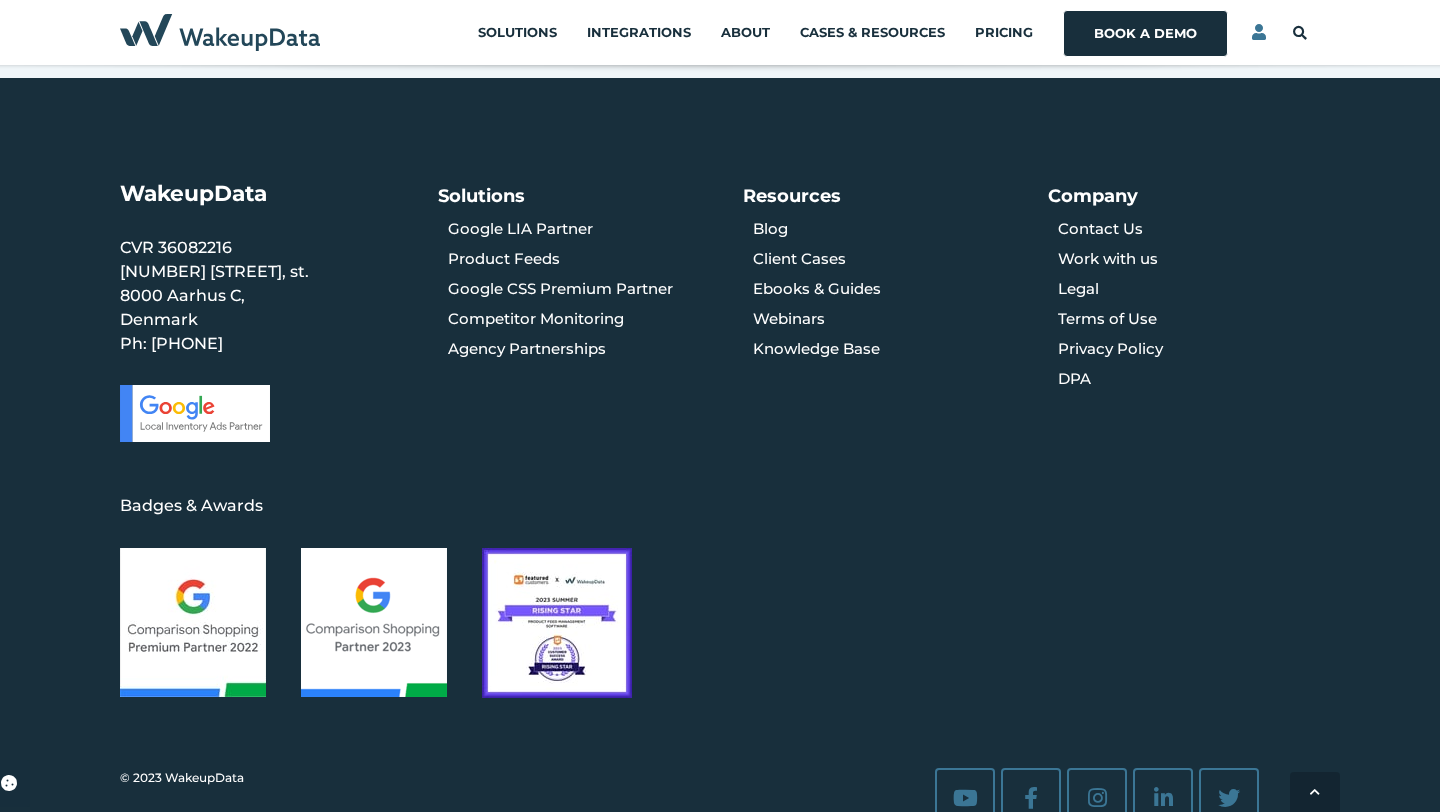 scroll, scrollTop: 99716, scrollLeft: 99703, axis: both 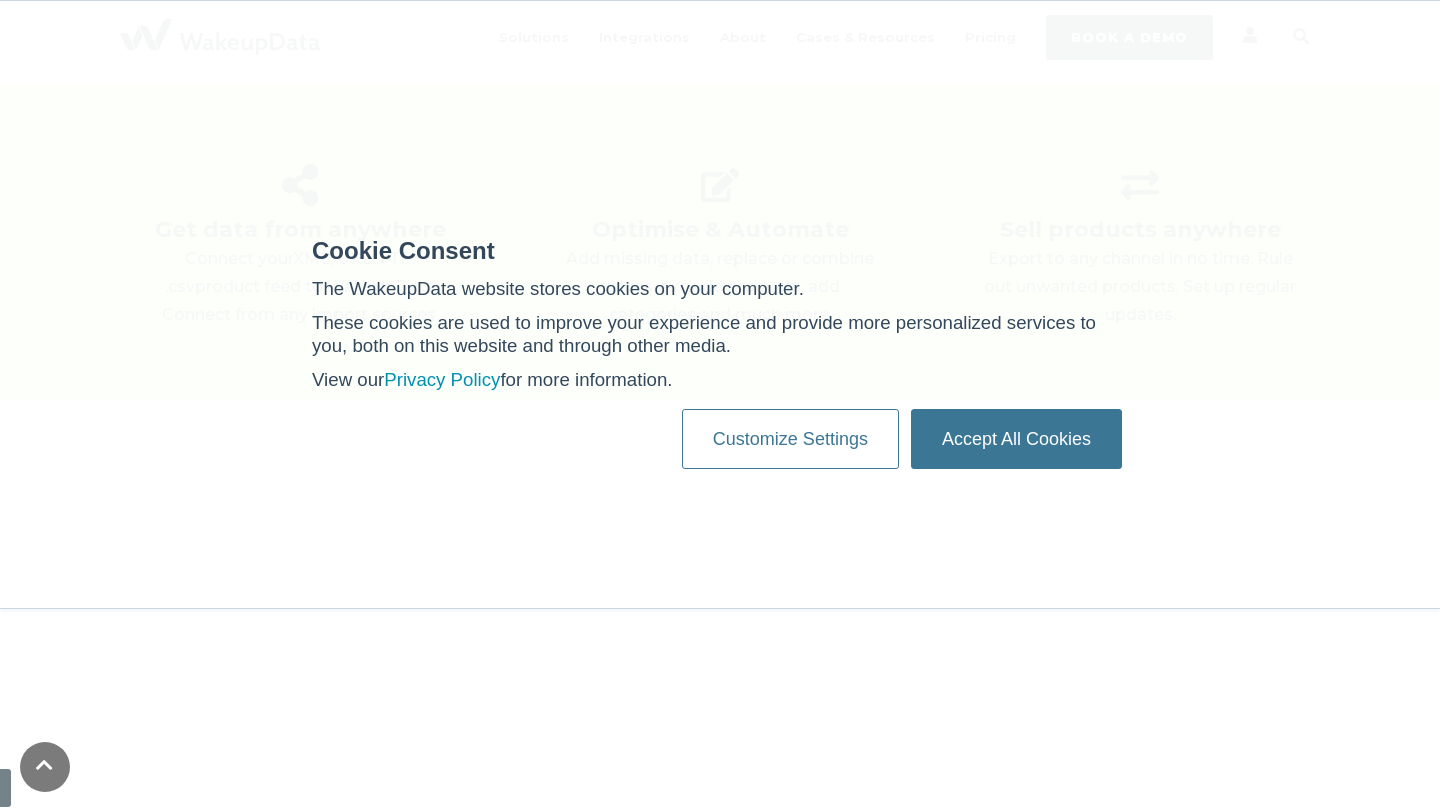 select on "IN" 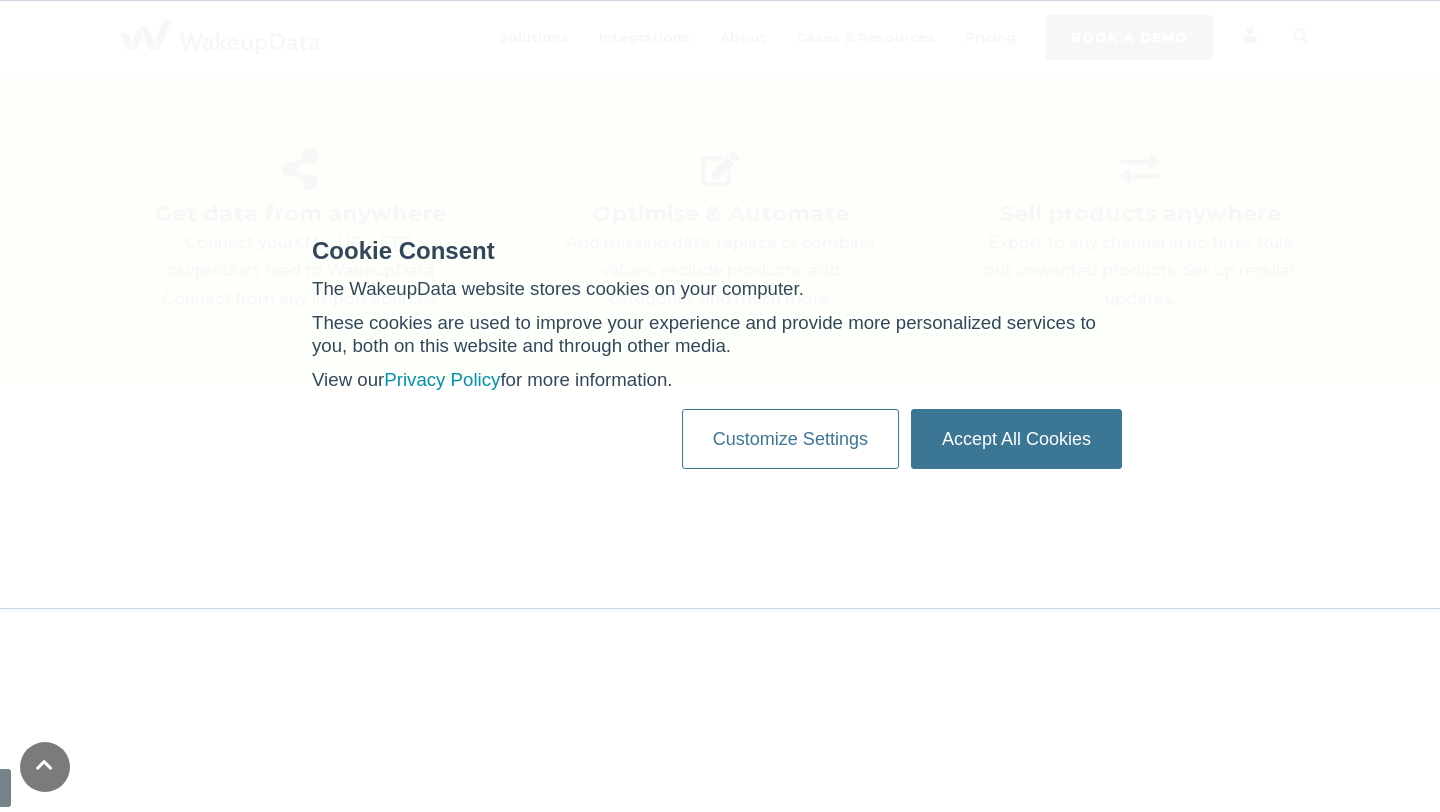 click on "Accept All Cookies" at bounding box center (1016, 439) 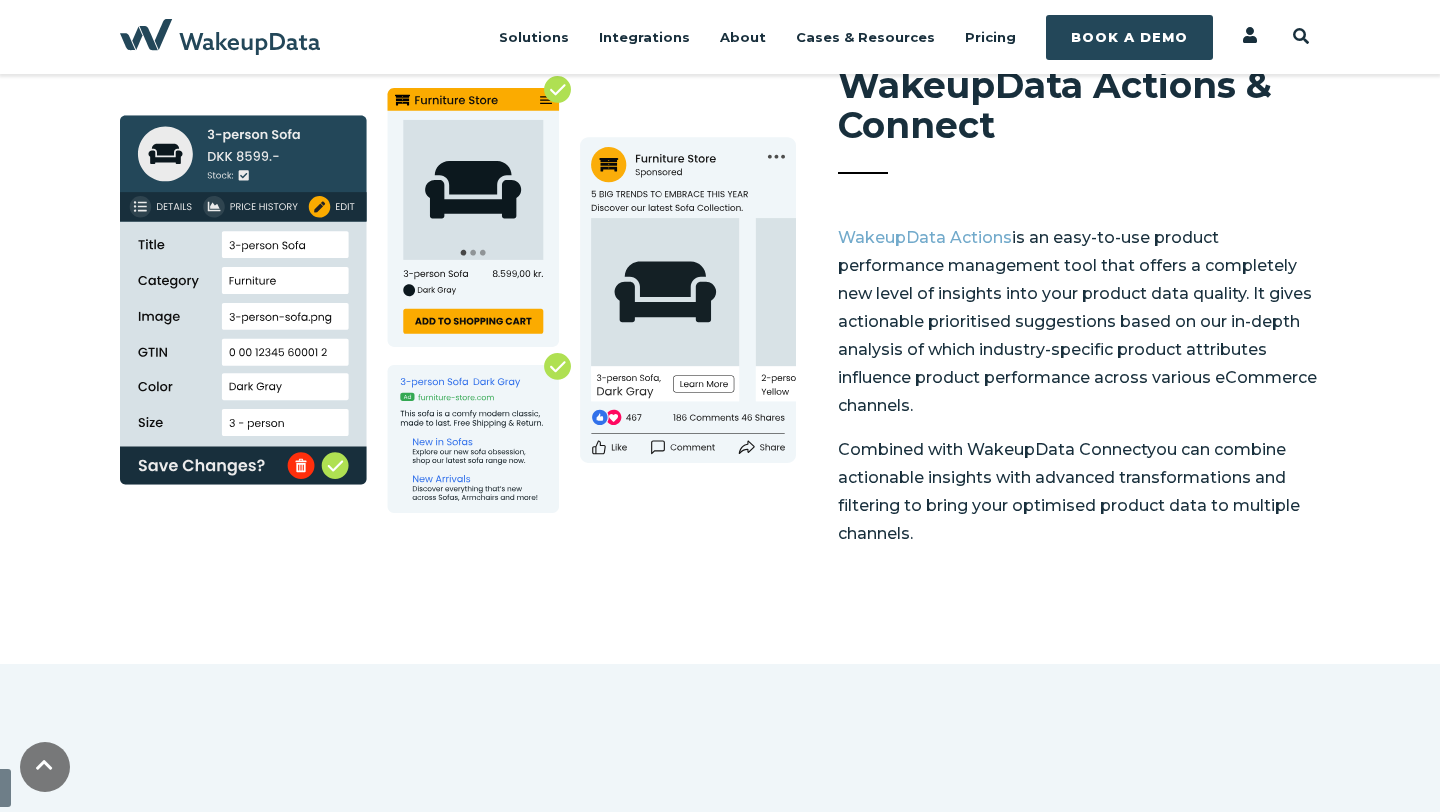 scroll, scrollTop: 4007, scrollLeft: 0, axis: vertical 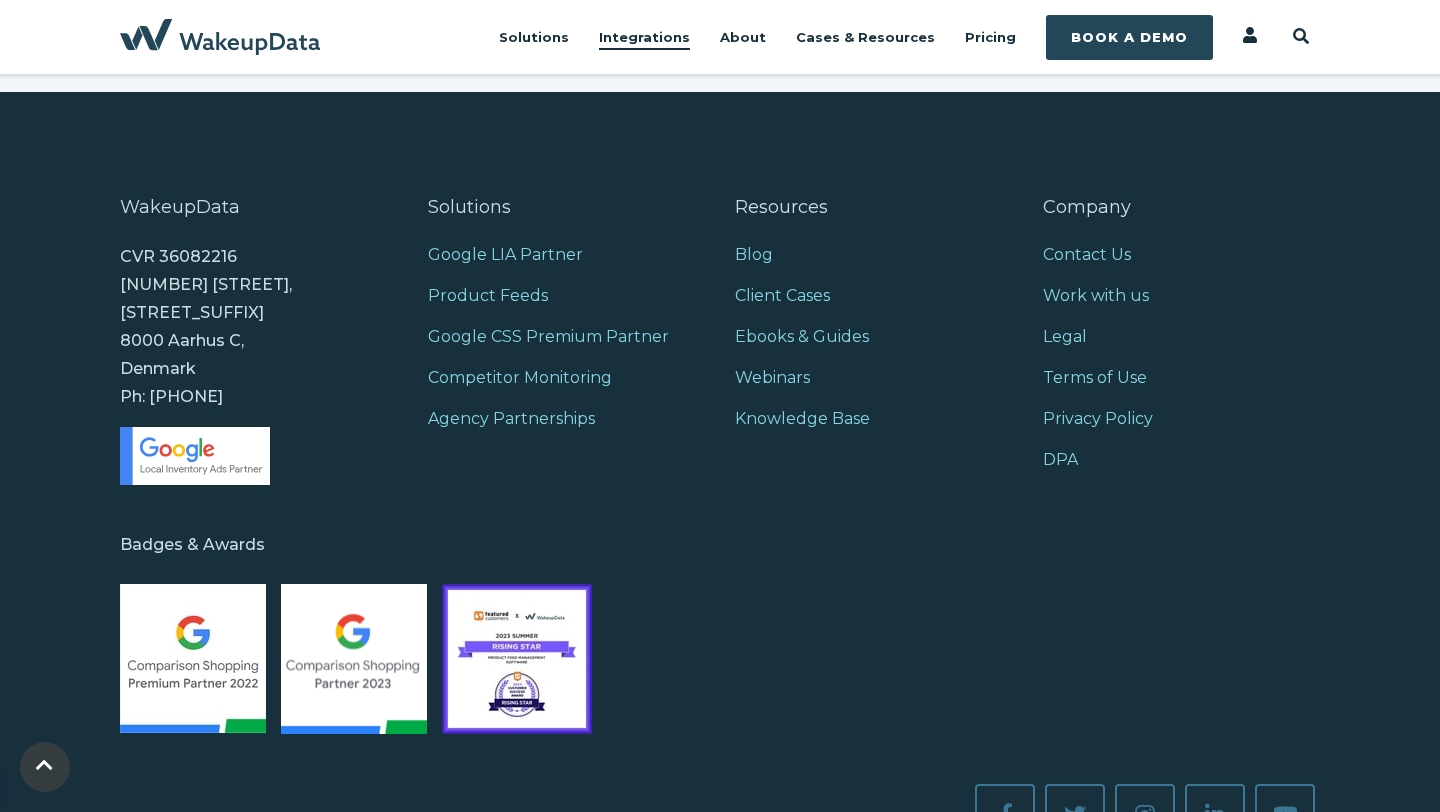 click on "Integrations" at bounding box center (644, 37) 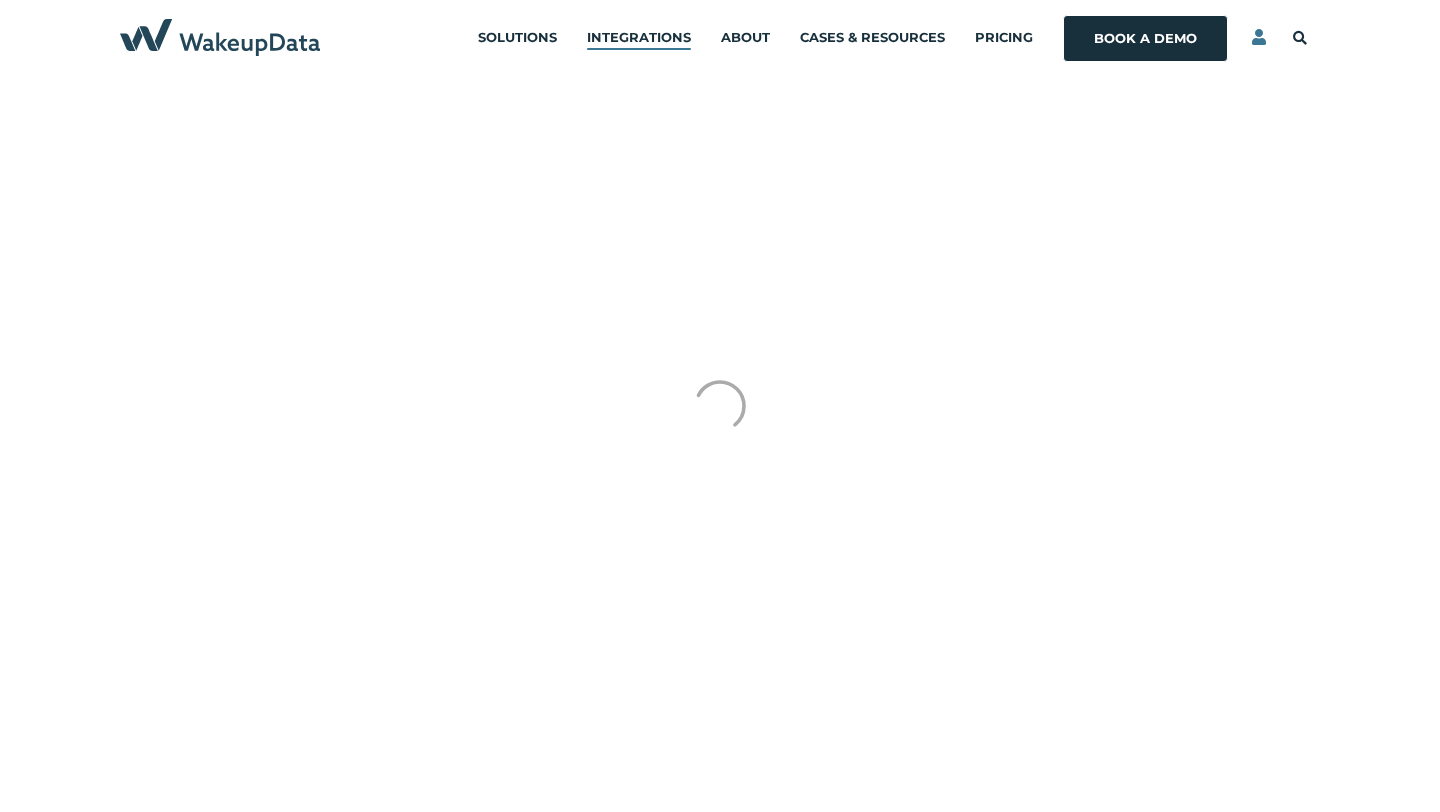 scroll, scrollTop: 0, scrollLeft: 0, axis: both 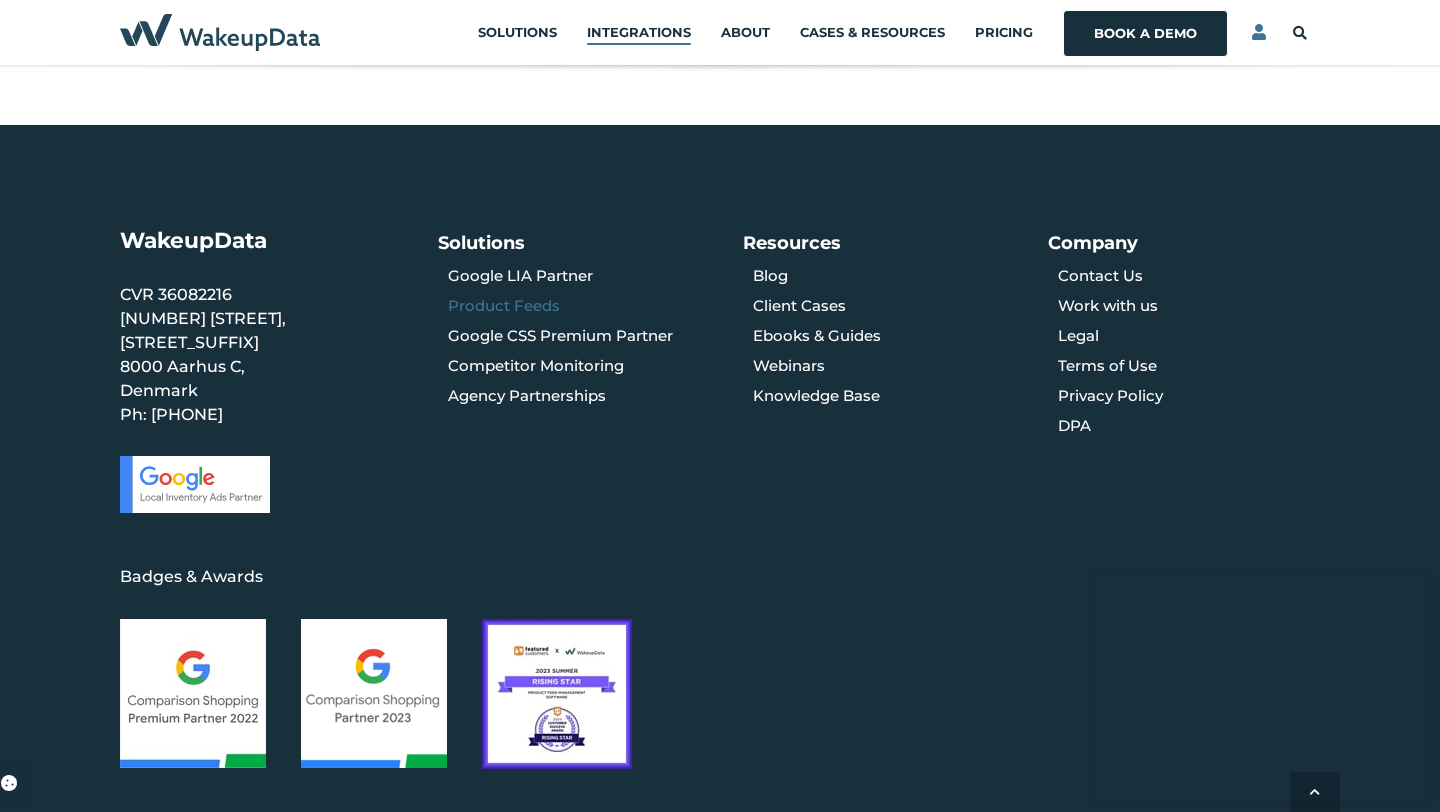 click on "Product Feeds" at bounding box center [504, 305] 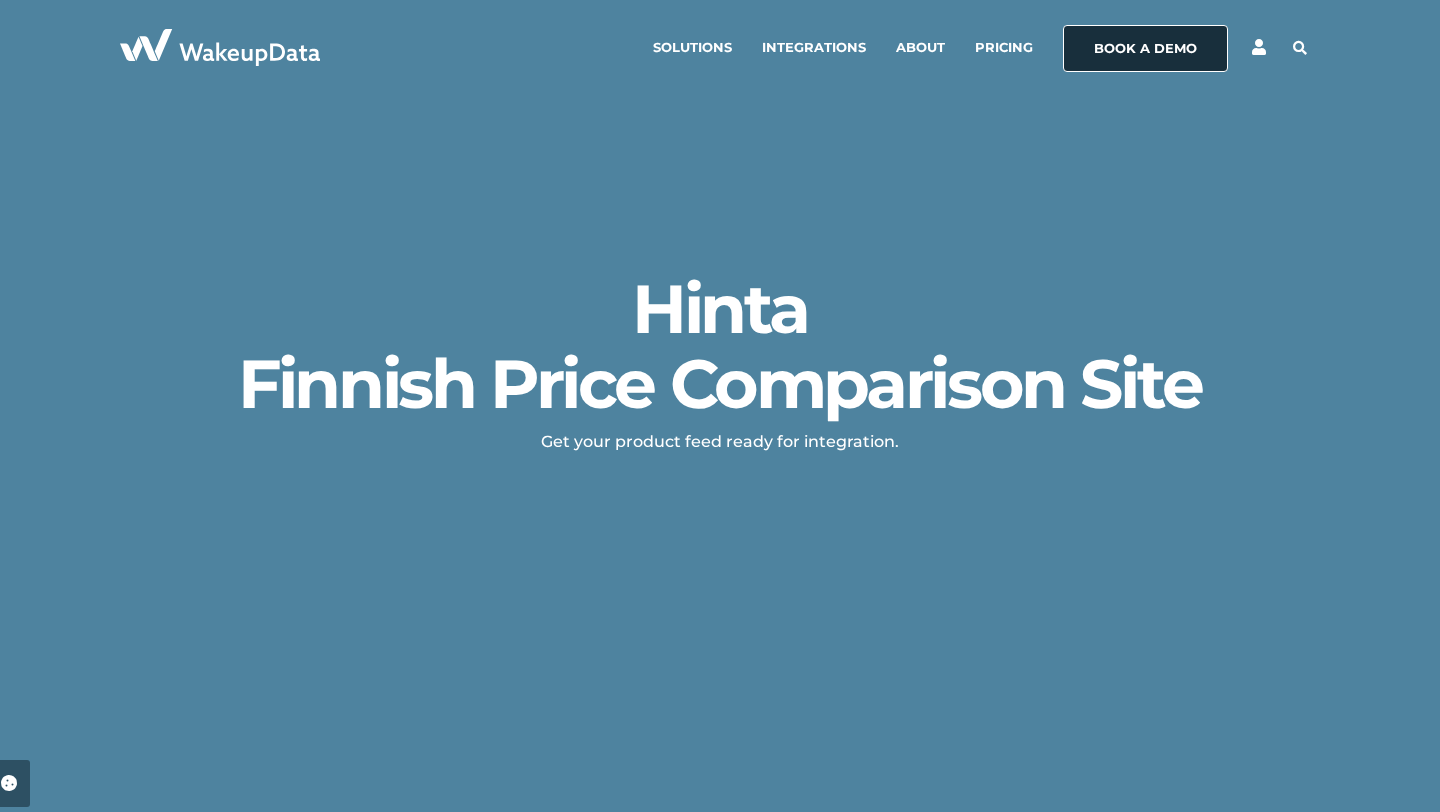 select on "IN" 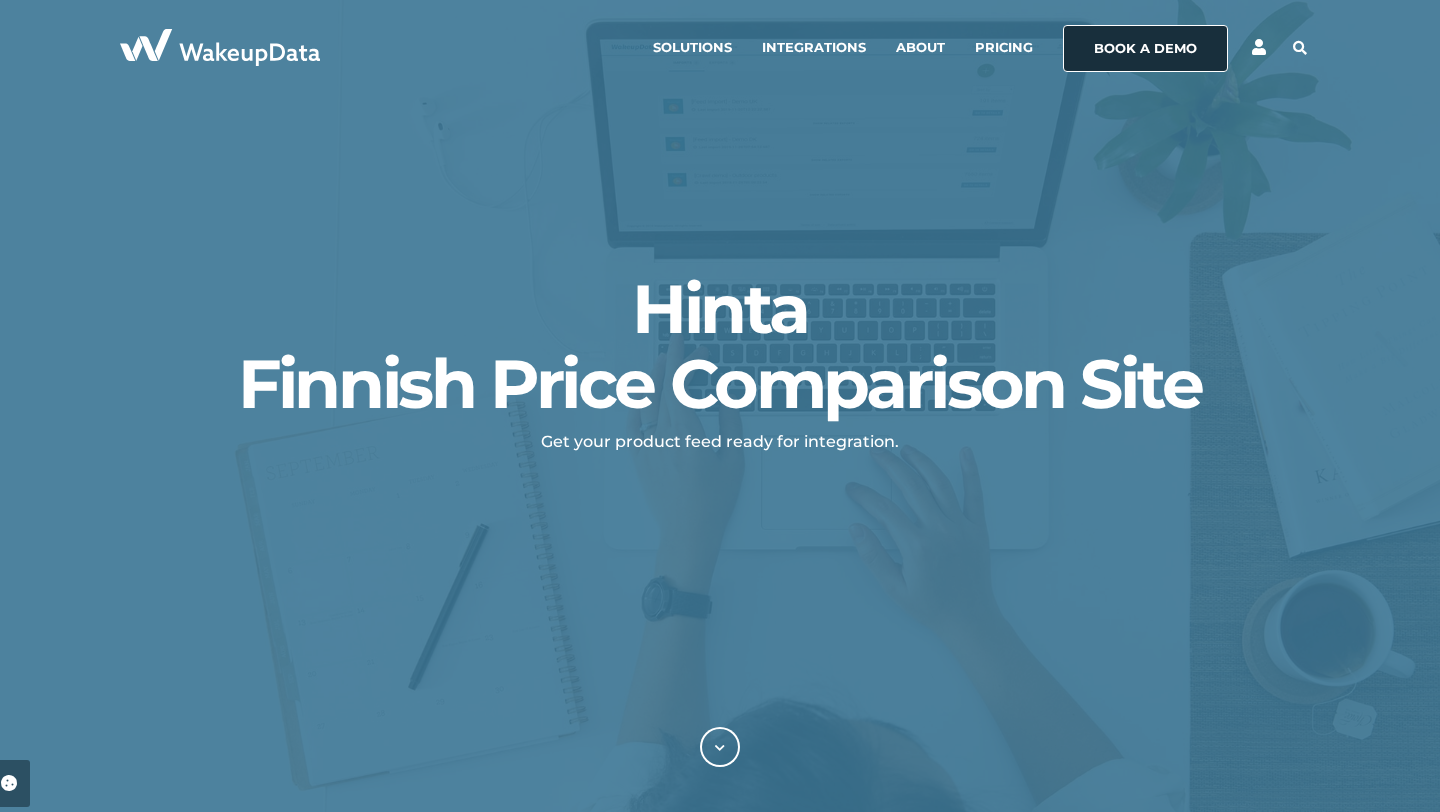 scroll, scrollTop: 0, scrollLeft: 0, axis: both 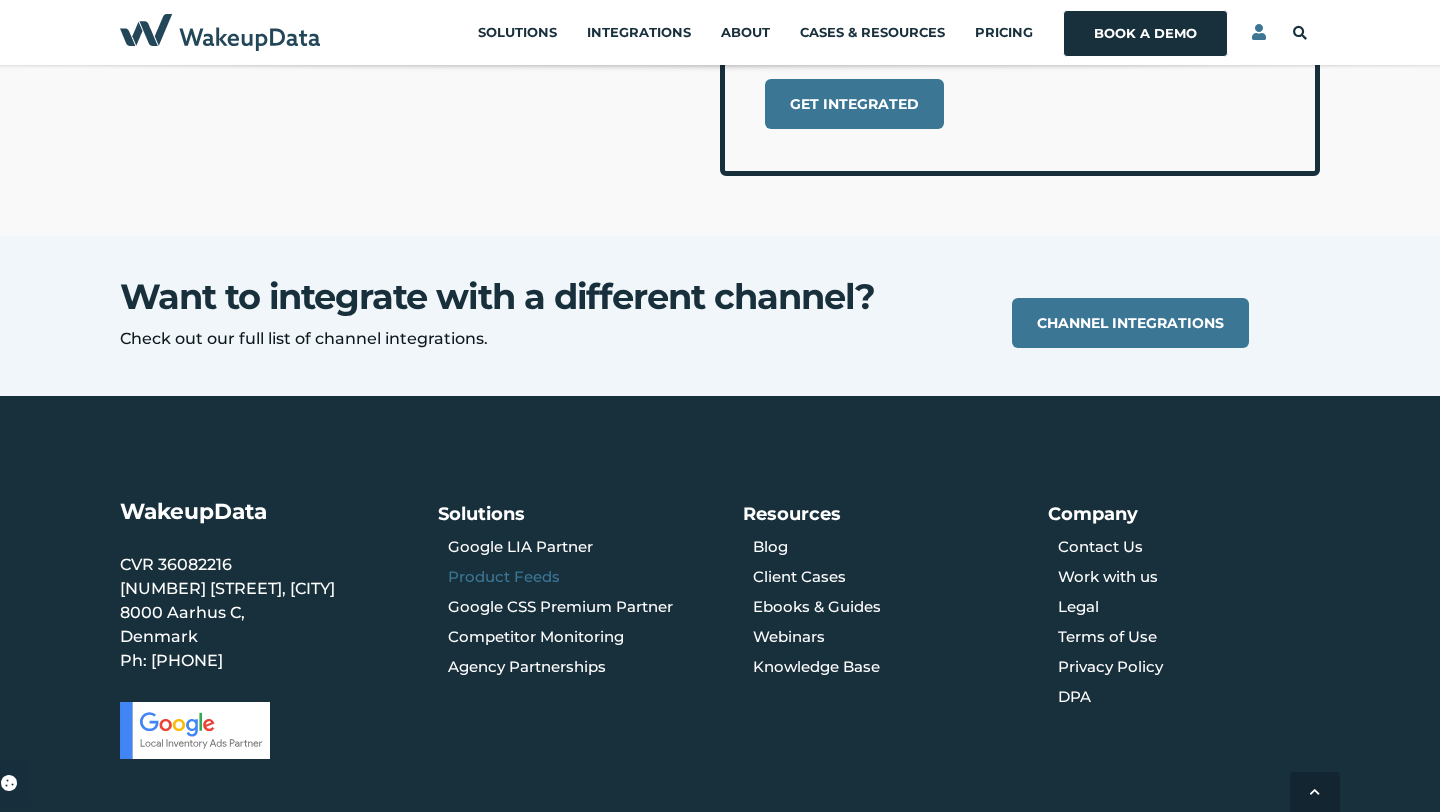 click on "Product Feeds" at bounding box center [504, 576] 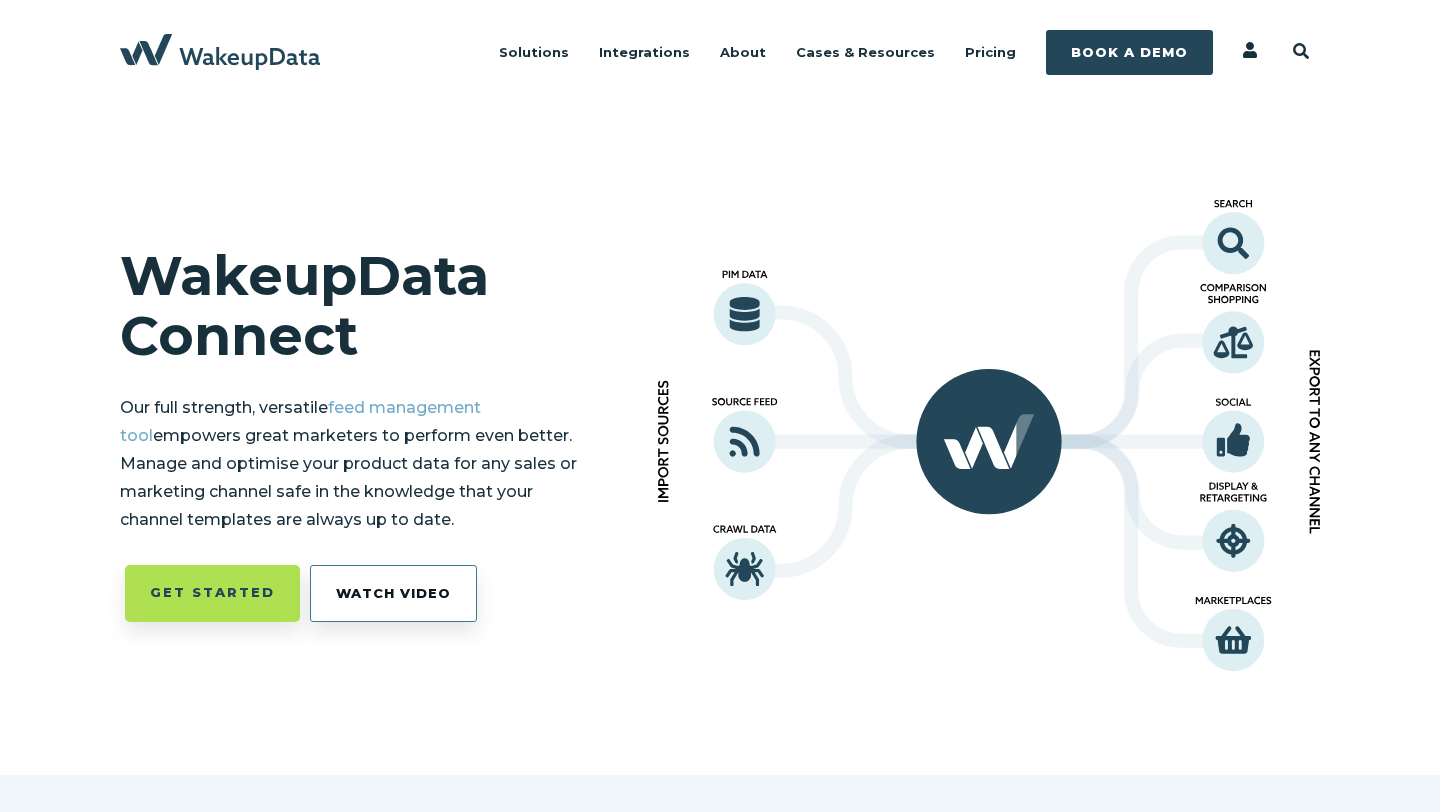 scroll, scrollTop: 0, scrollLeft: 0, axis: both 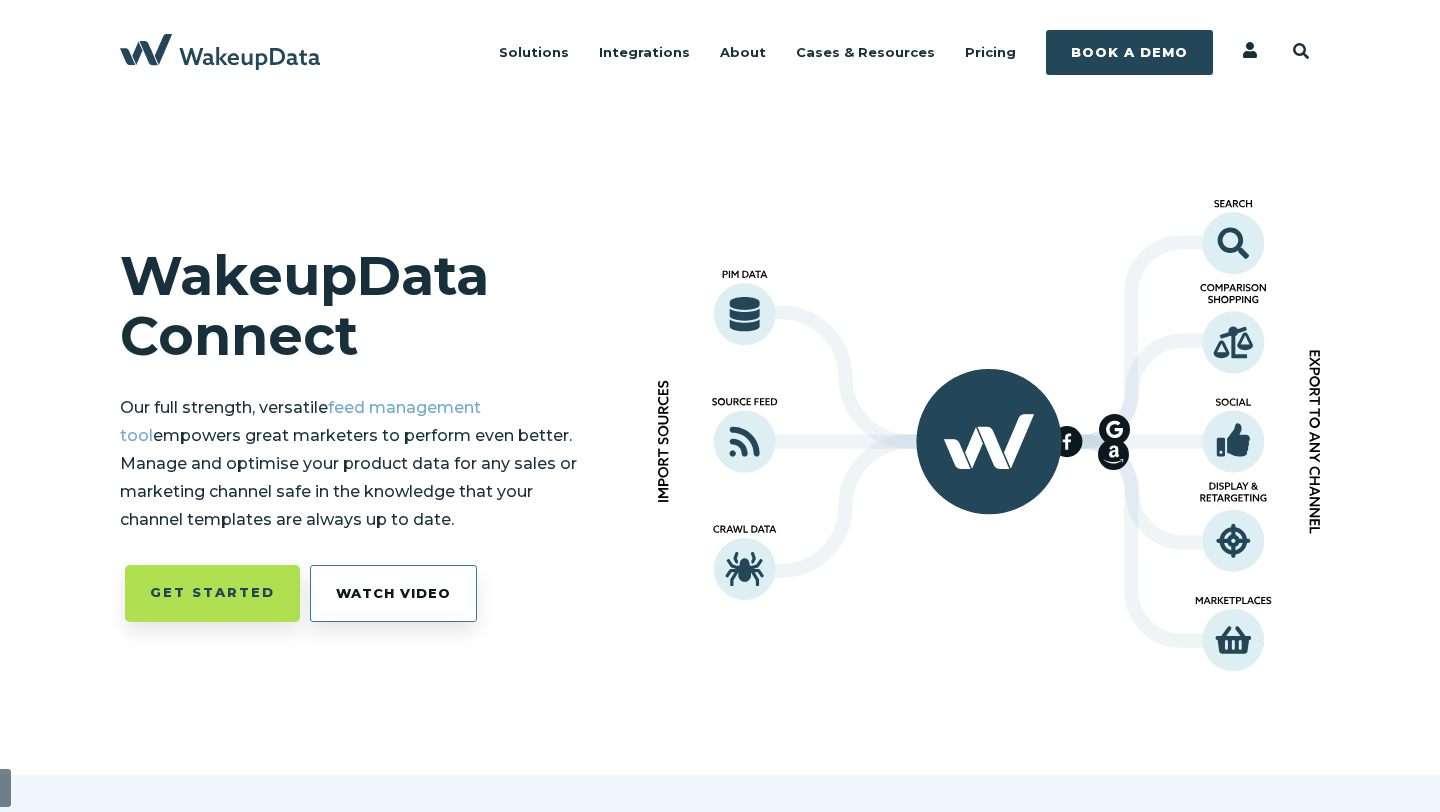 select on "IN" 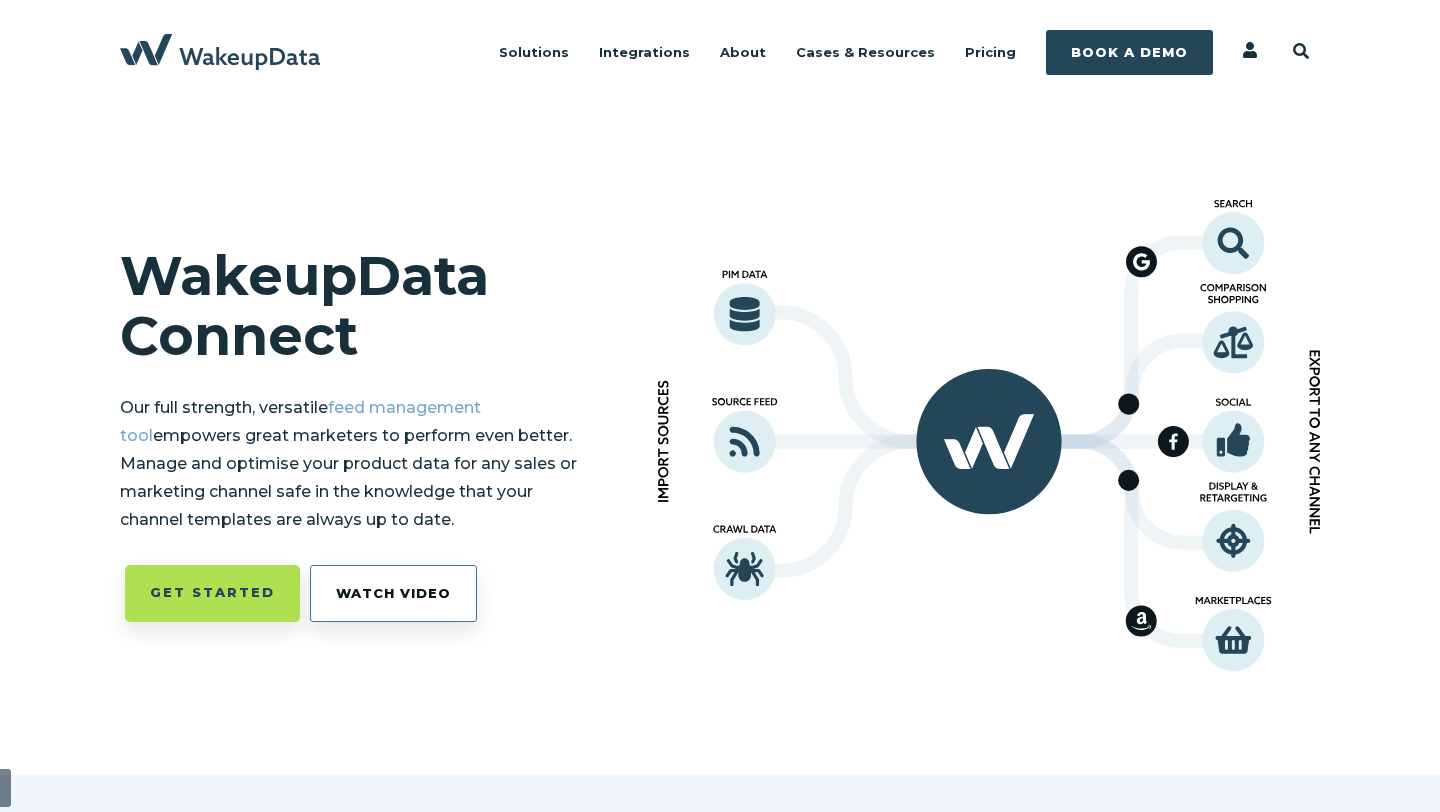scroll, scrollTop: 0, scrollLeft: 0, axis: both 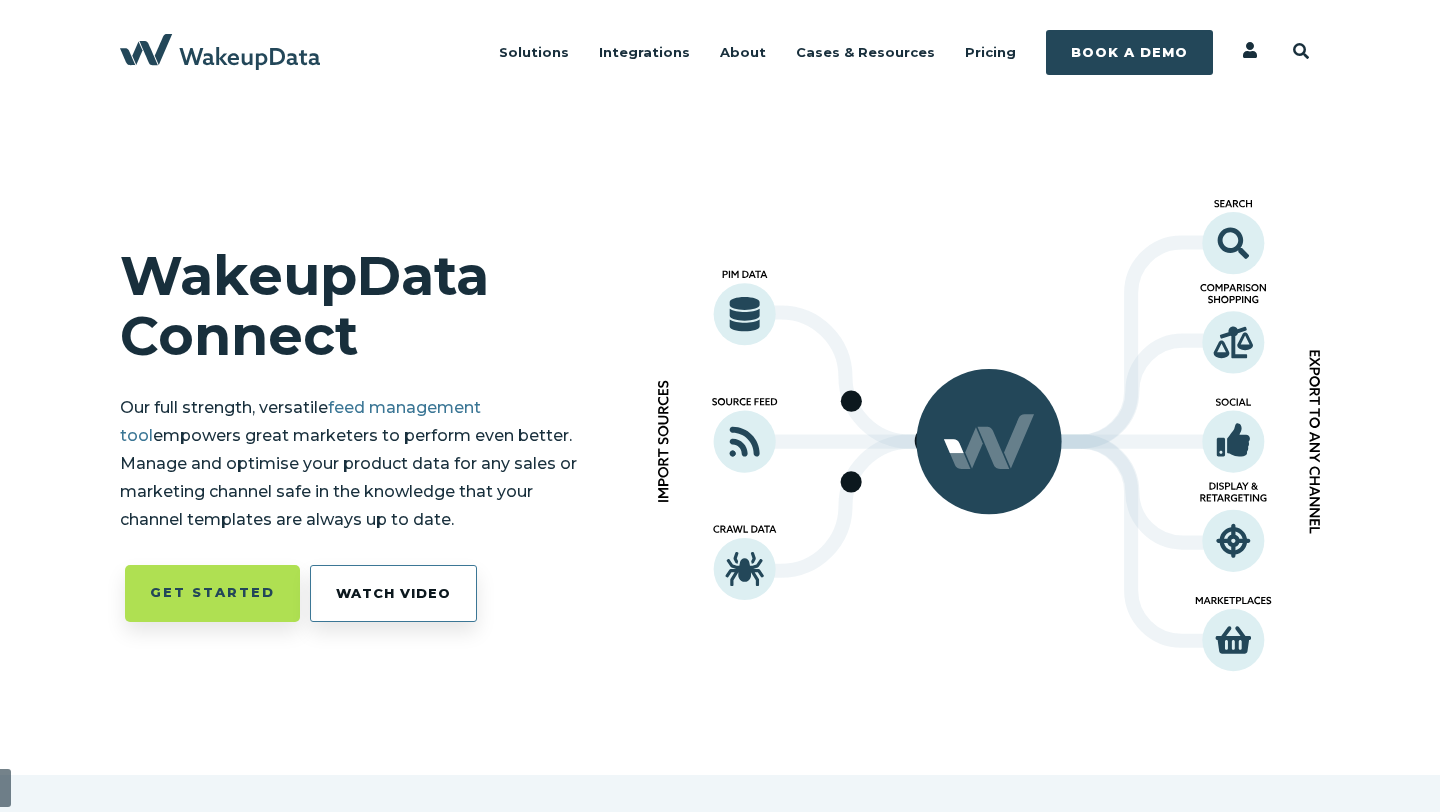 click on "feed management tool" at bounding box center (300, 421) 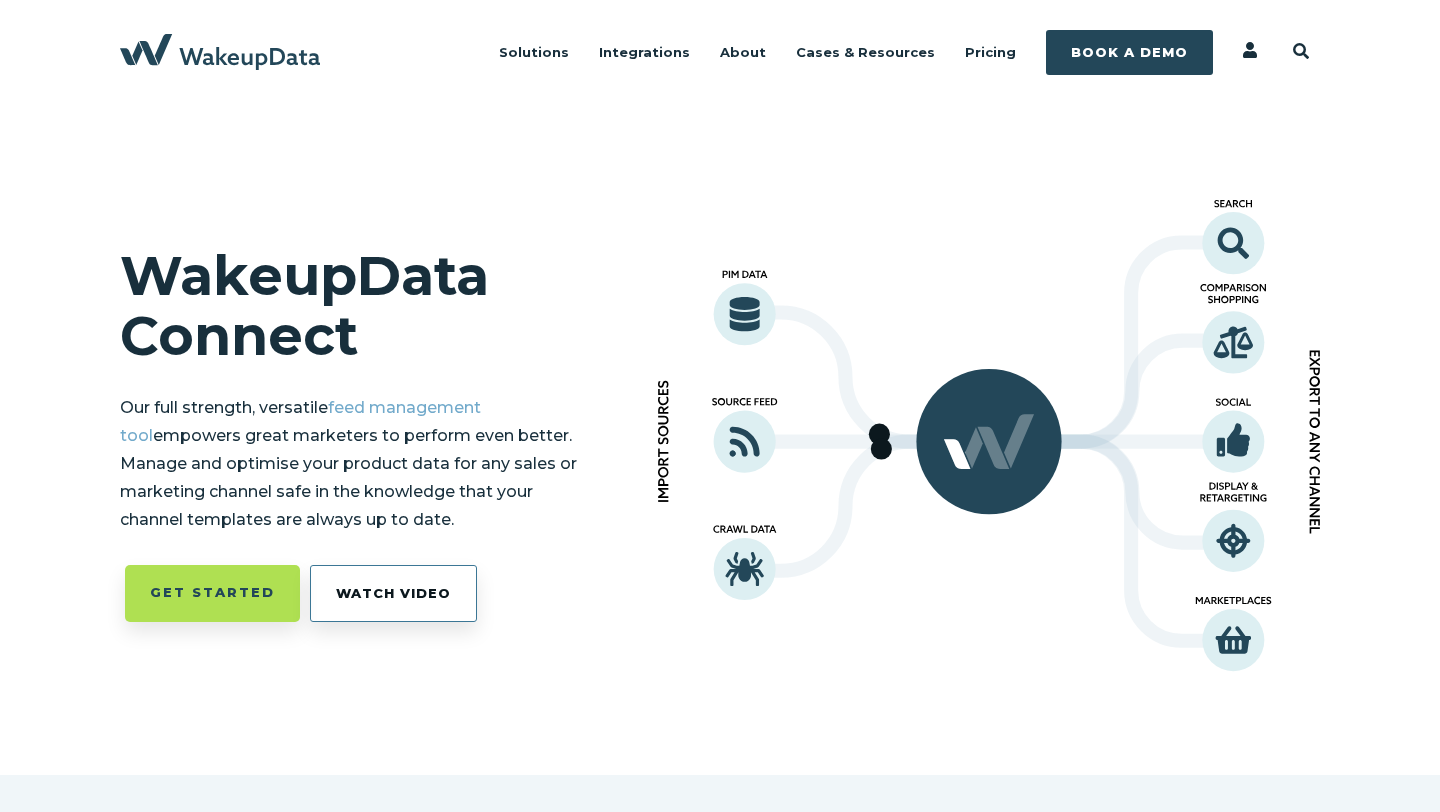 scroll, scrollTop: 0, scrollLeft: 0, axis: both 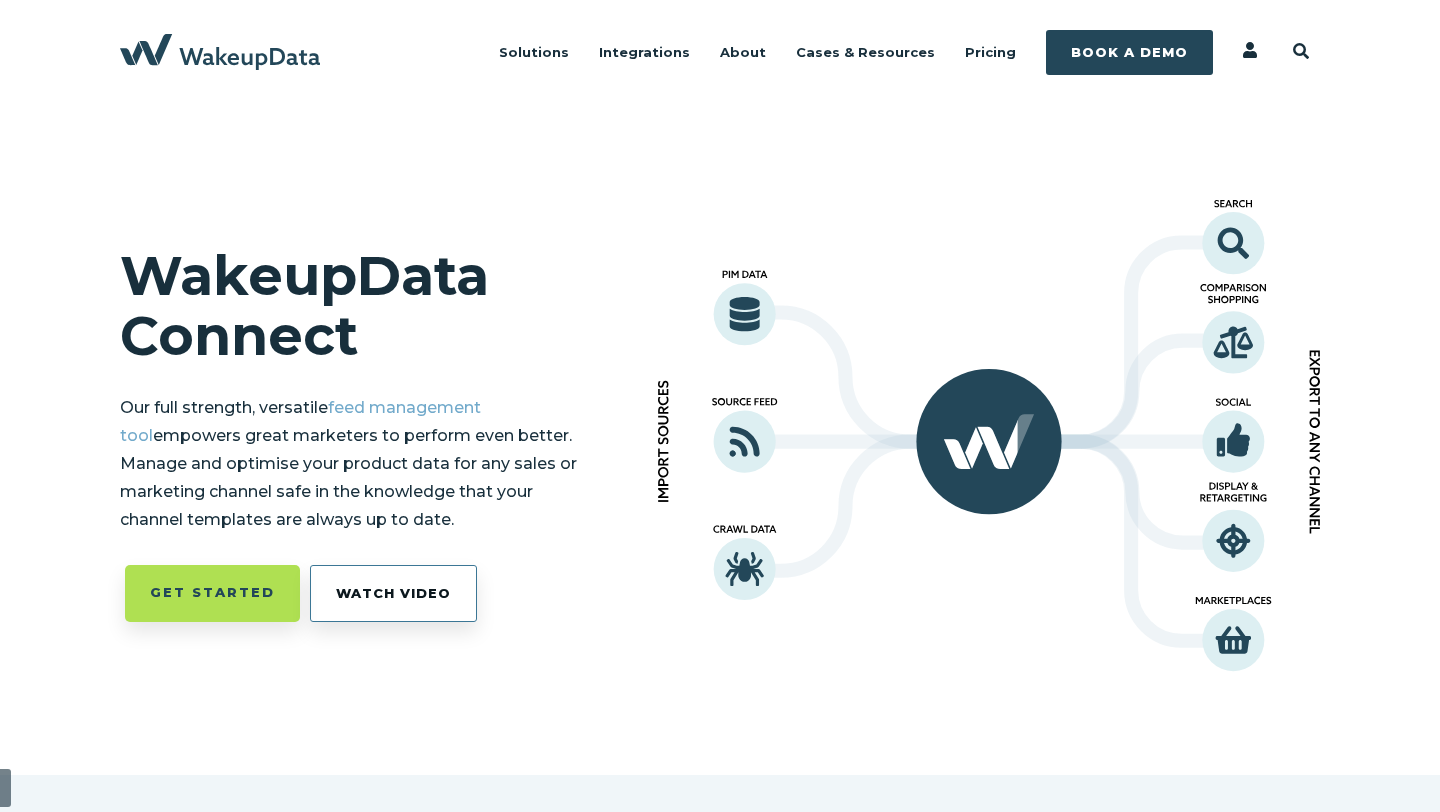 select on "IN" 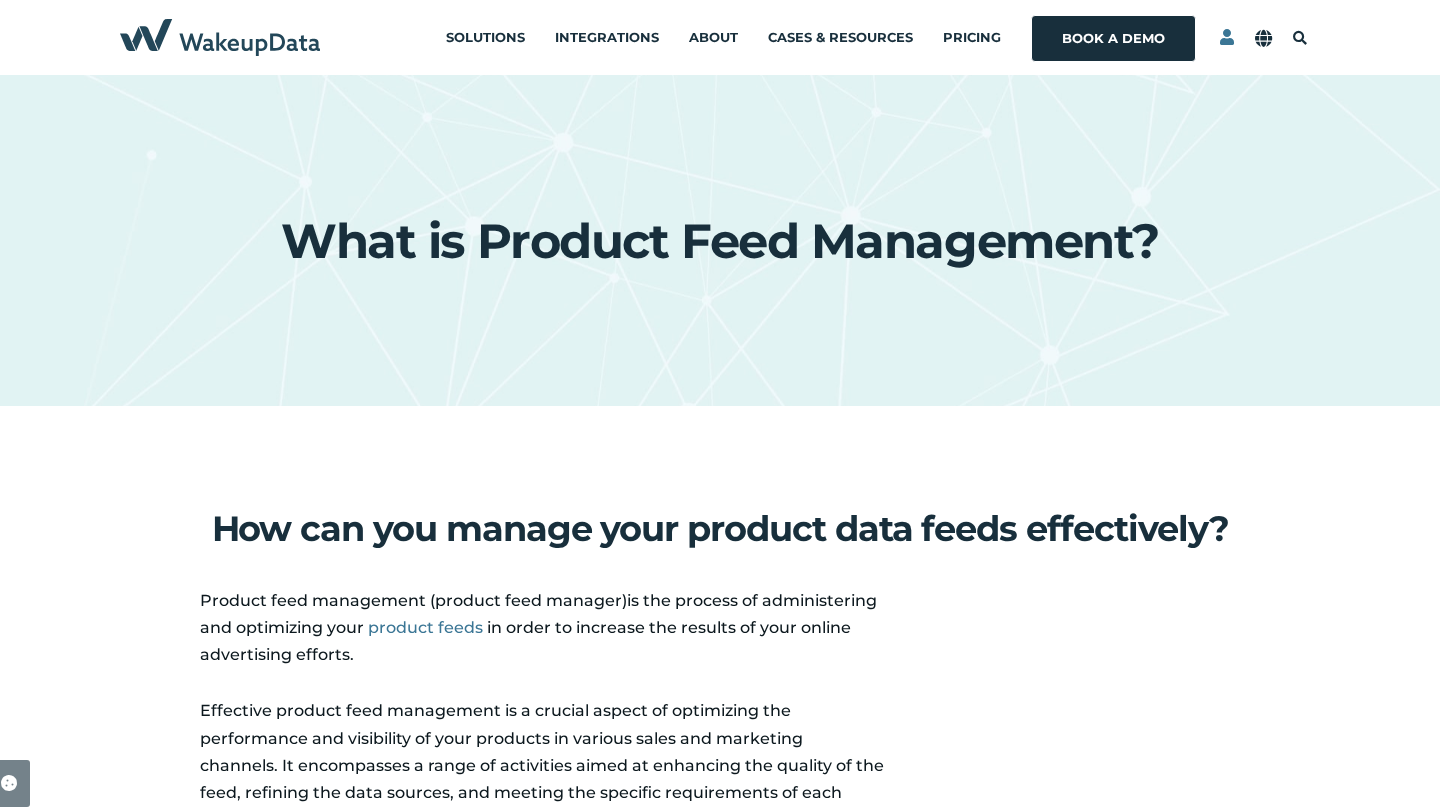 select on "IN" 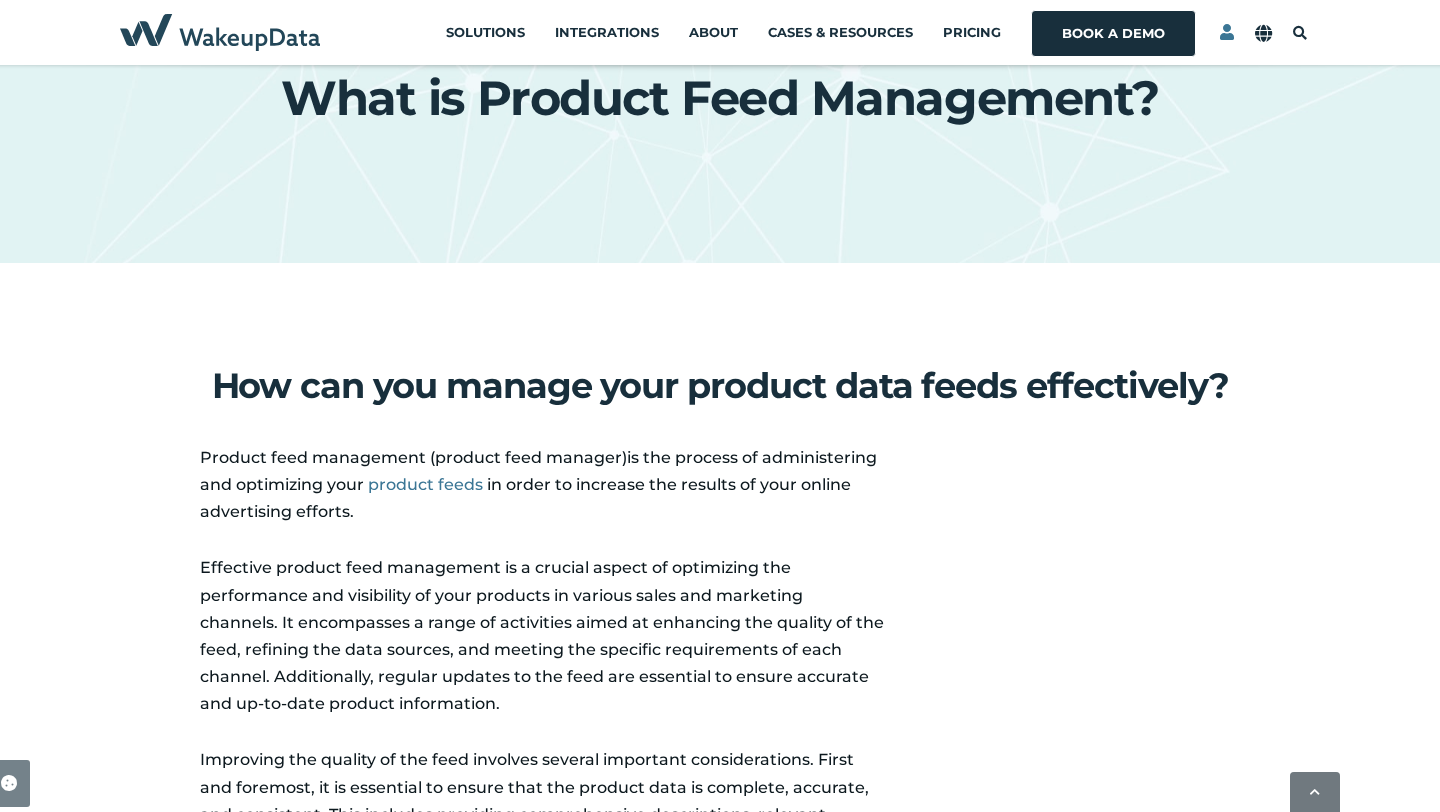 scroll, scrollTop: 147, scrollLeft: 0, axis: vertical 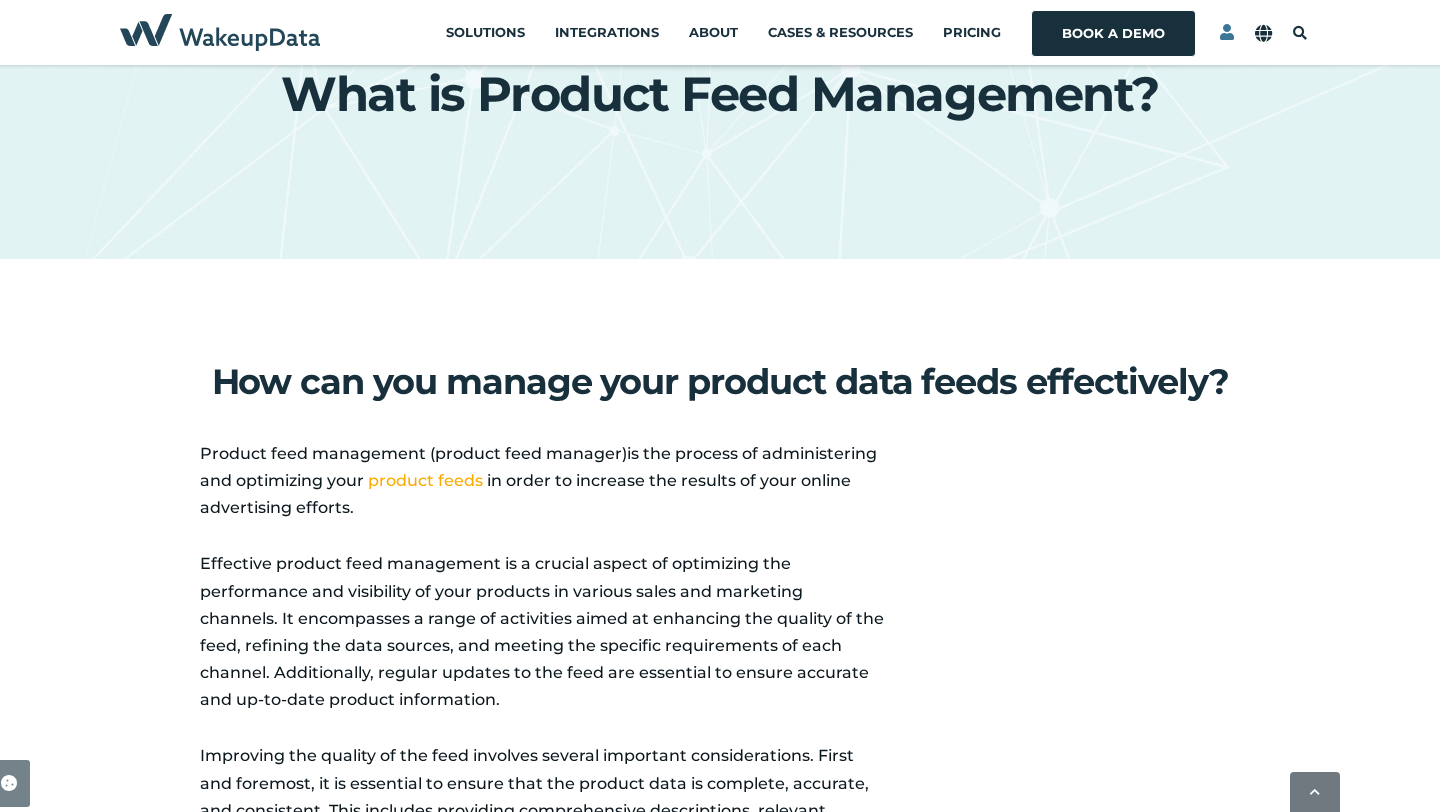 click on "product feeds" at bounding box center (425, 480) 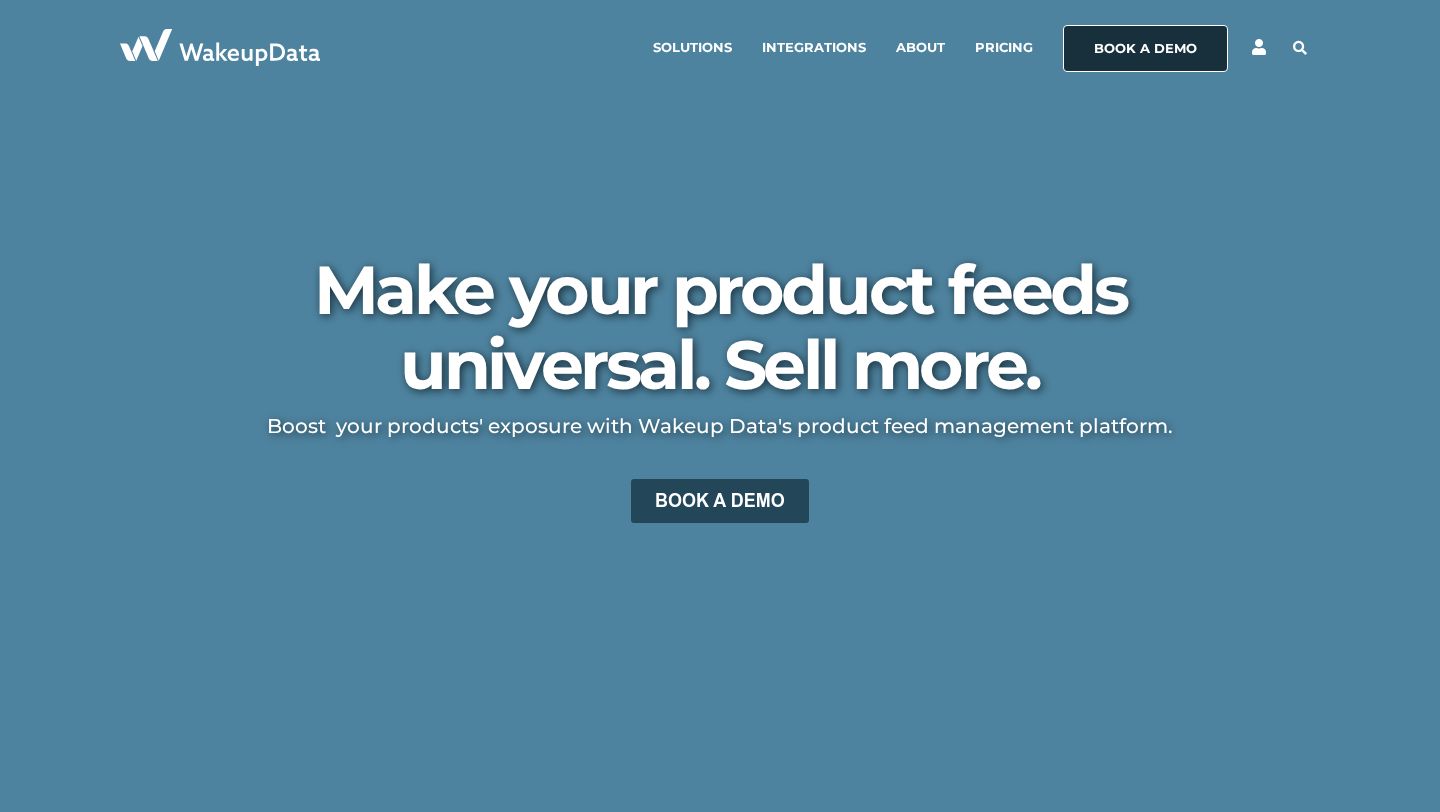 scroll, scrollTop: 0, scrollLeft: 0, axis: both 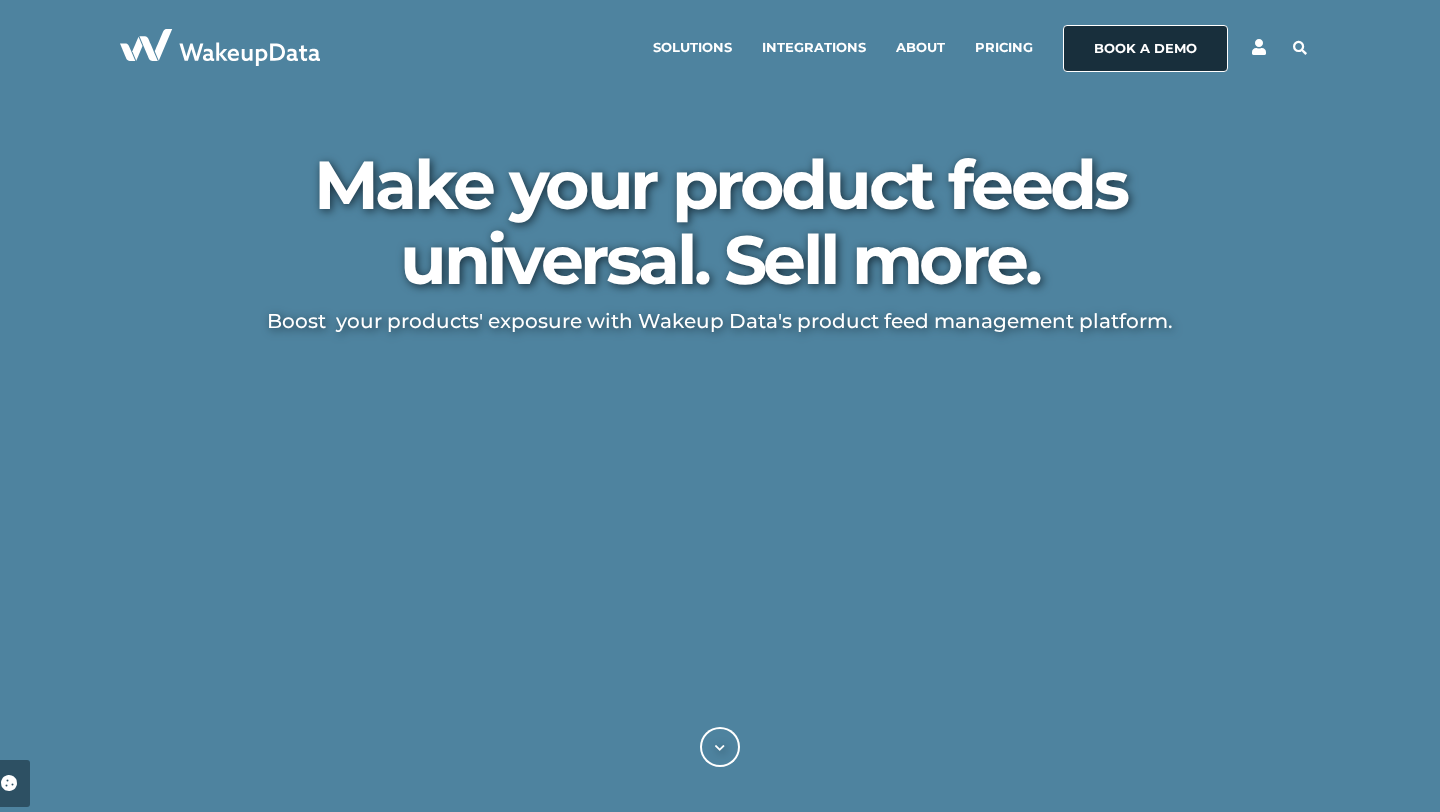 select on "IN" 